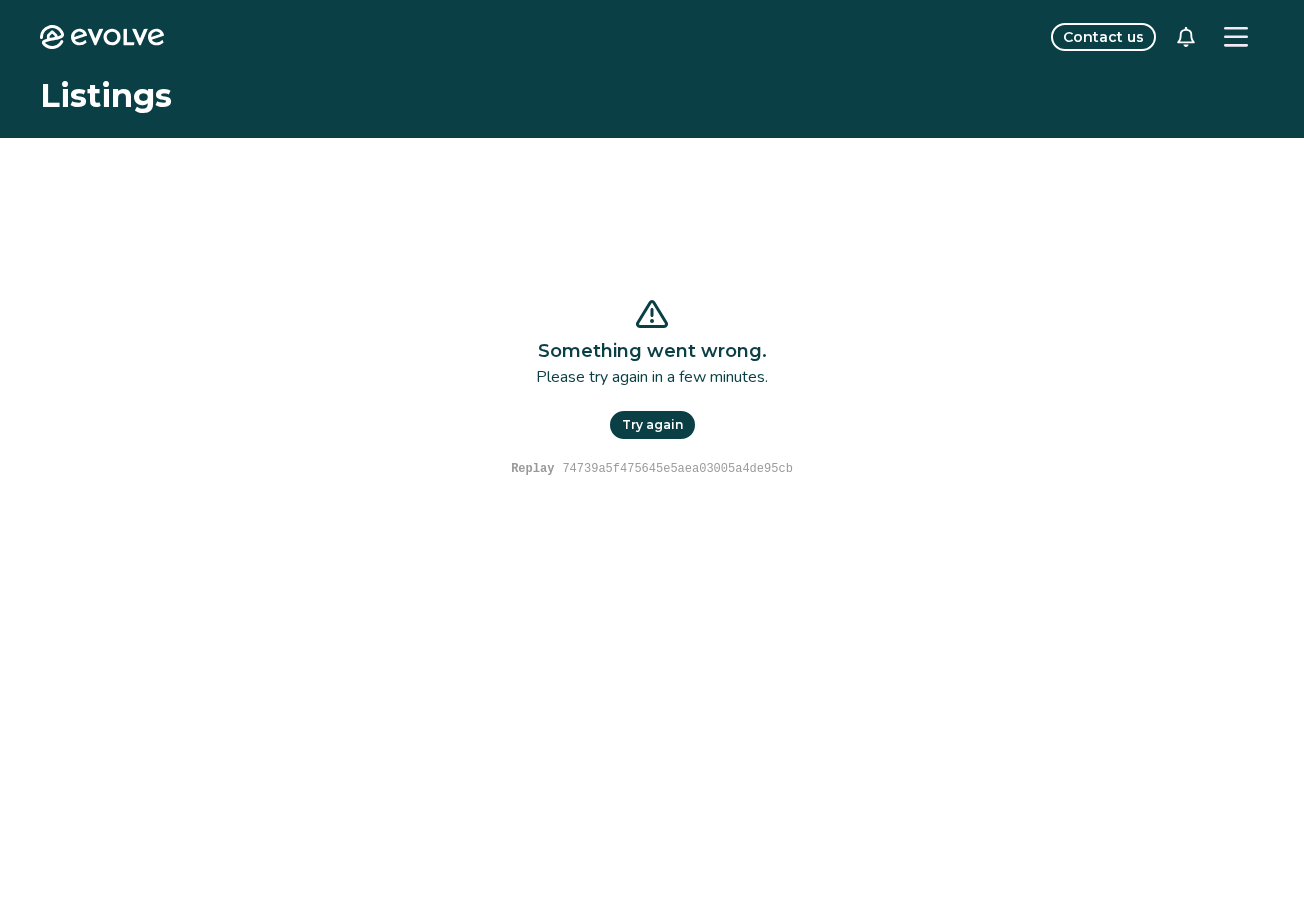 scroll, scrollTop: 0, scrollLeft: 0, axis: both 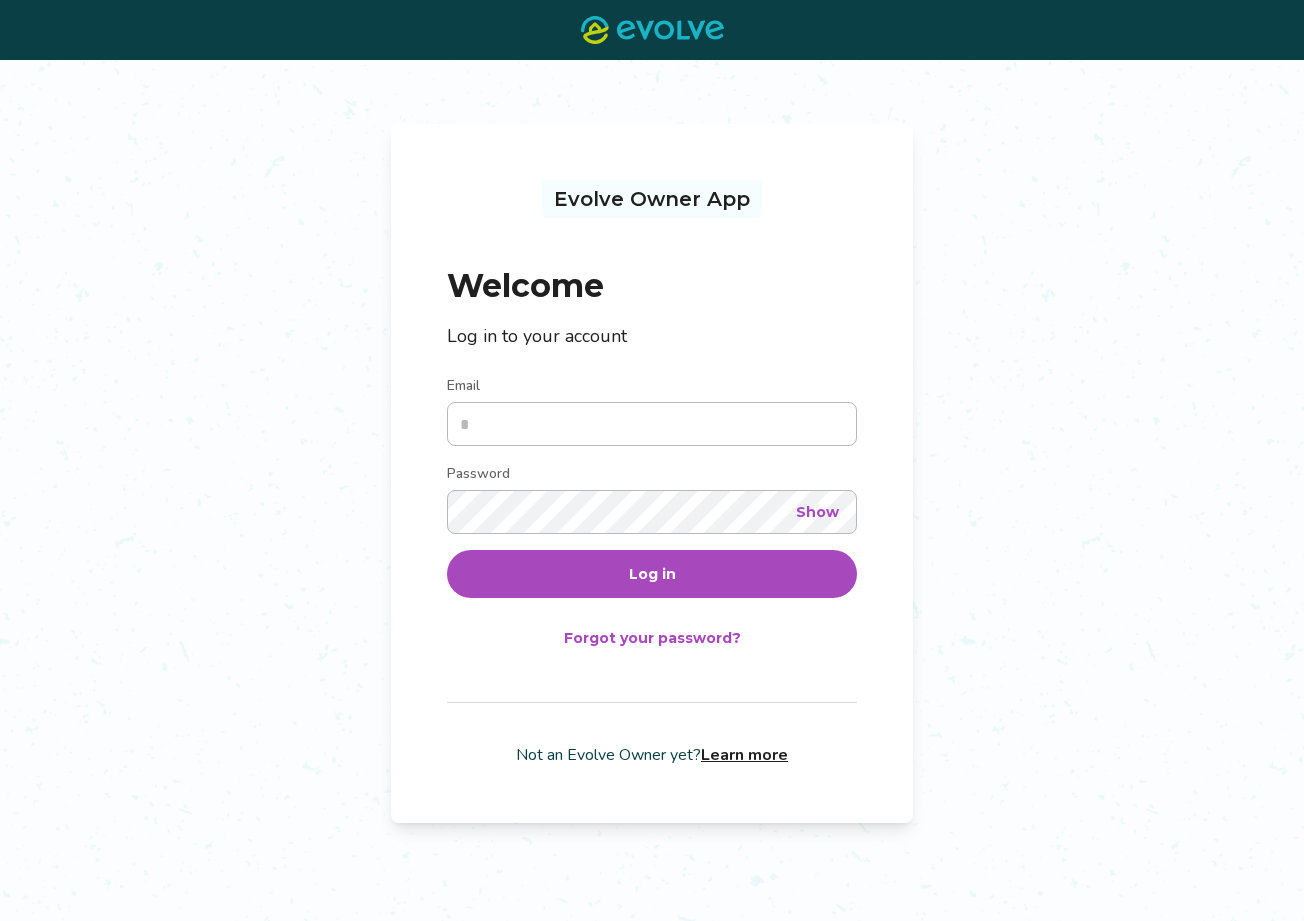 type on "**********" 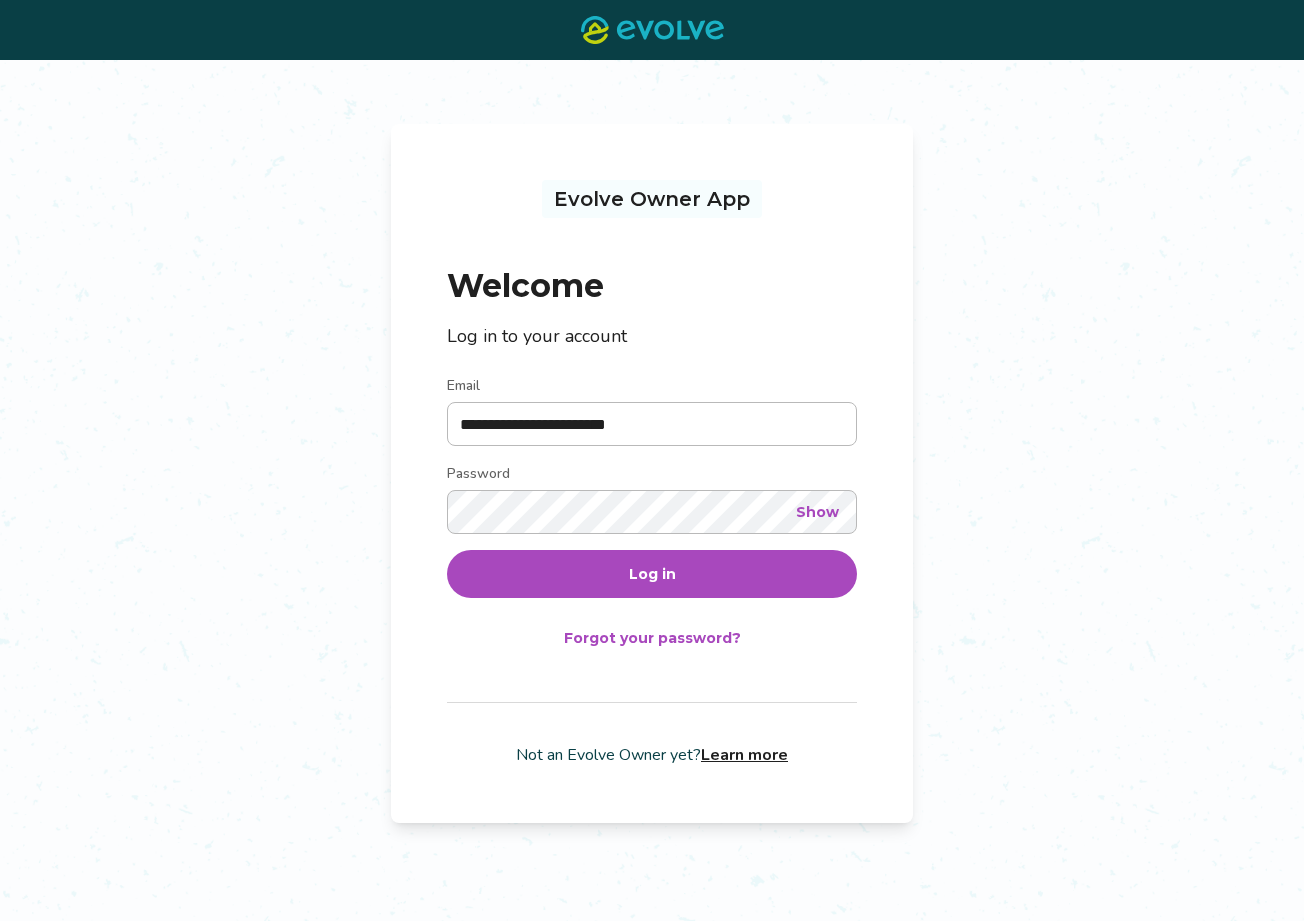 click on "Log in" at bounding box center (652, 574) 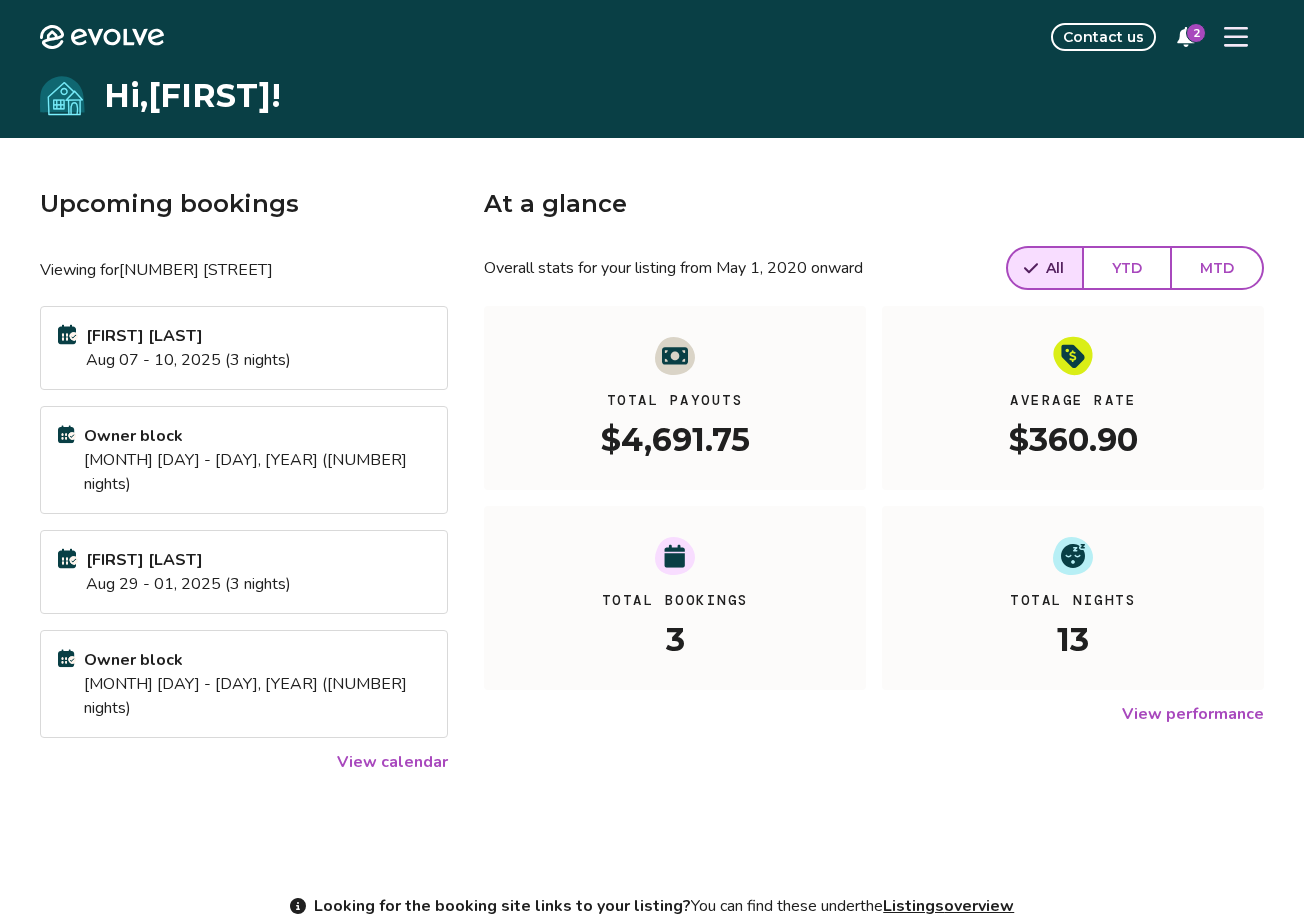 click on "Christina Fankell Aug 29 - 01, 2025 (3 nights)" at bounding box center [244, 572] 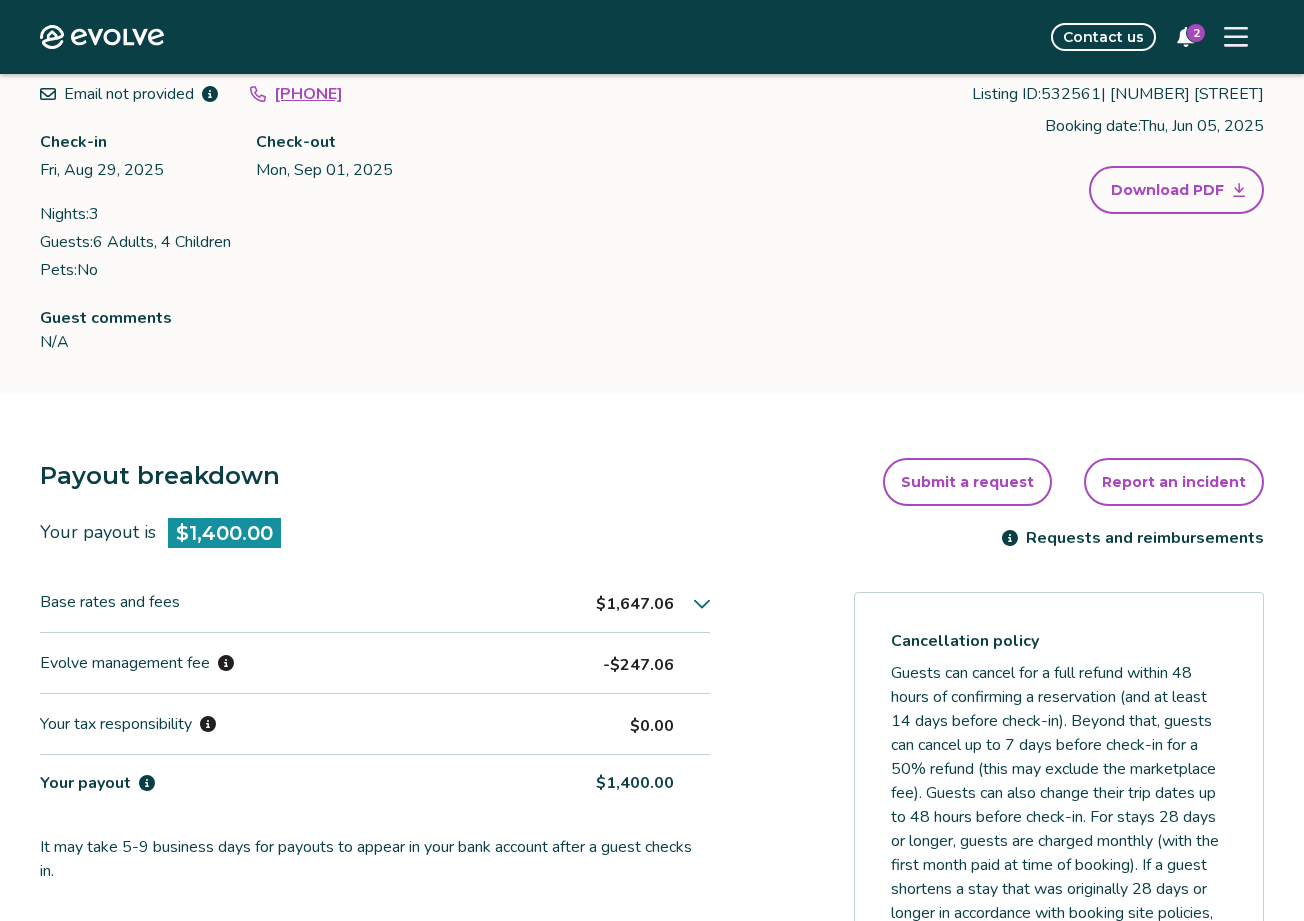 scroll, scrollTop: 0, scrollLeft: 0, axis: both 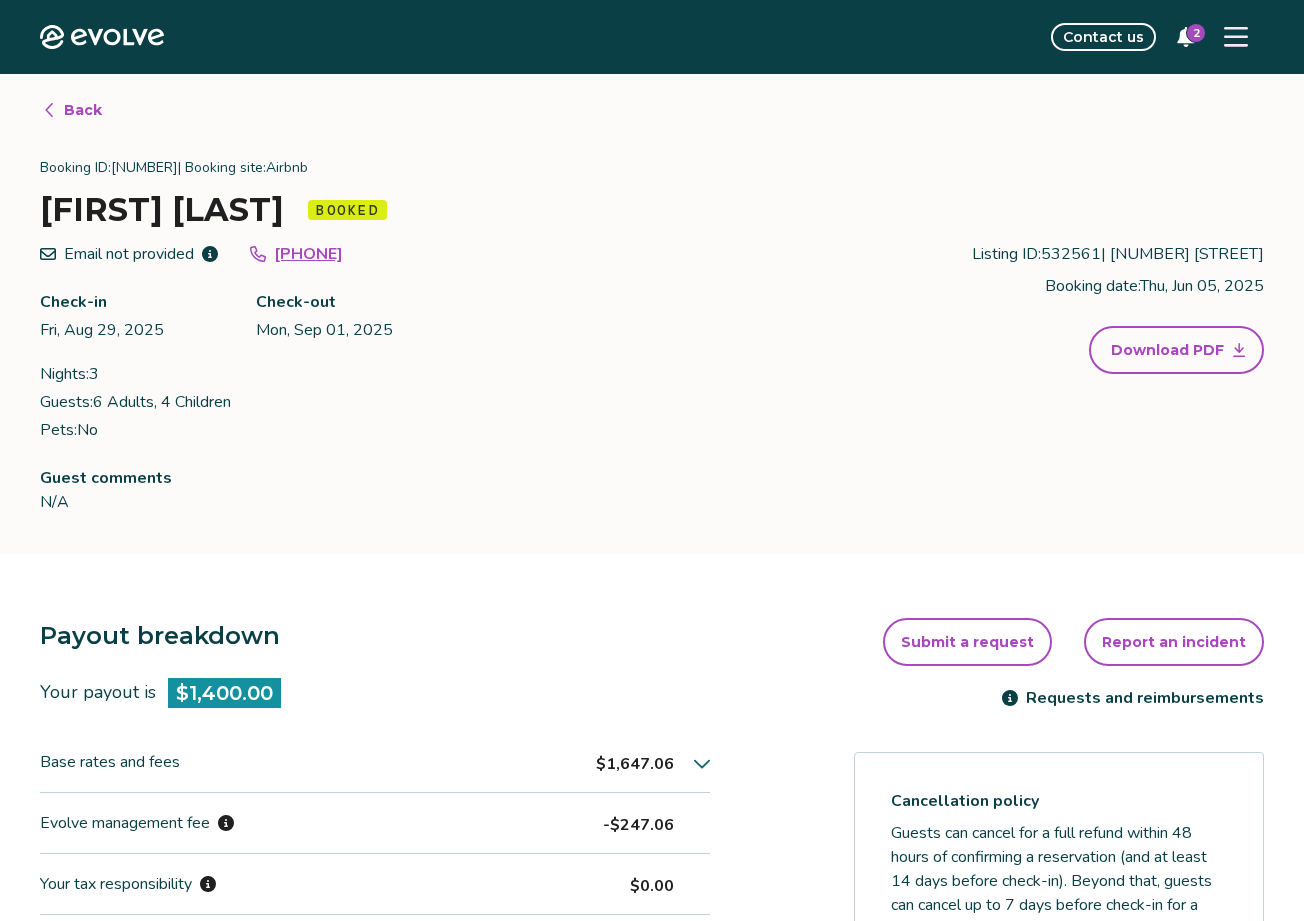 click on "Back" at bounding box center (83, 110) 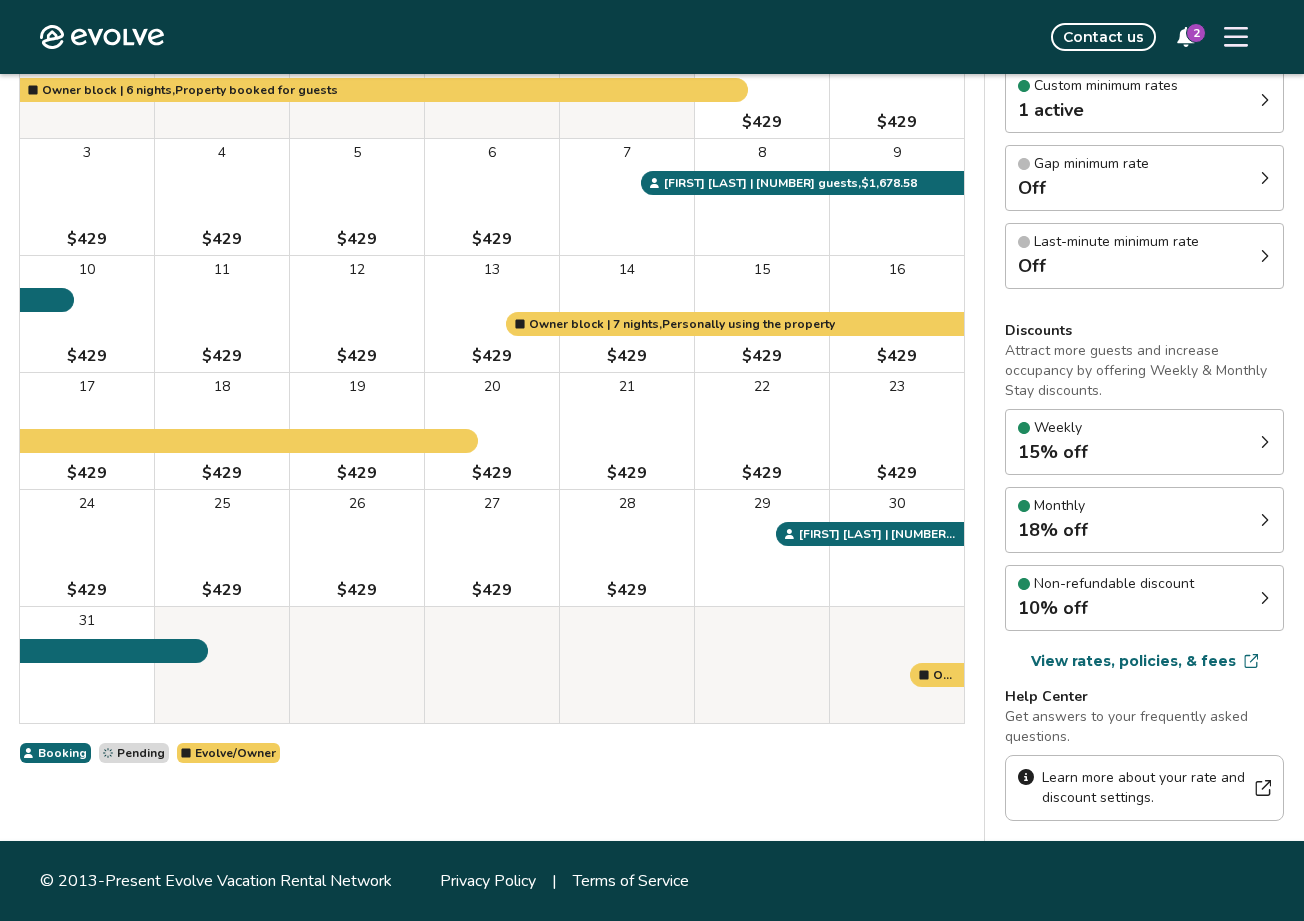 scroll, scrollTop: 0, scrollLeft: 0, axis: both 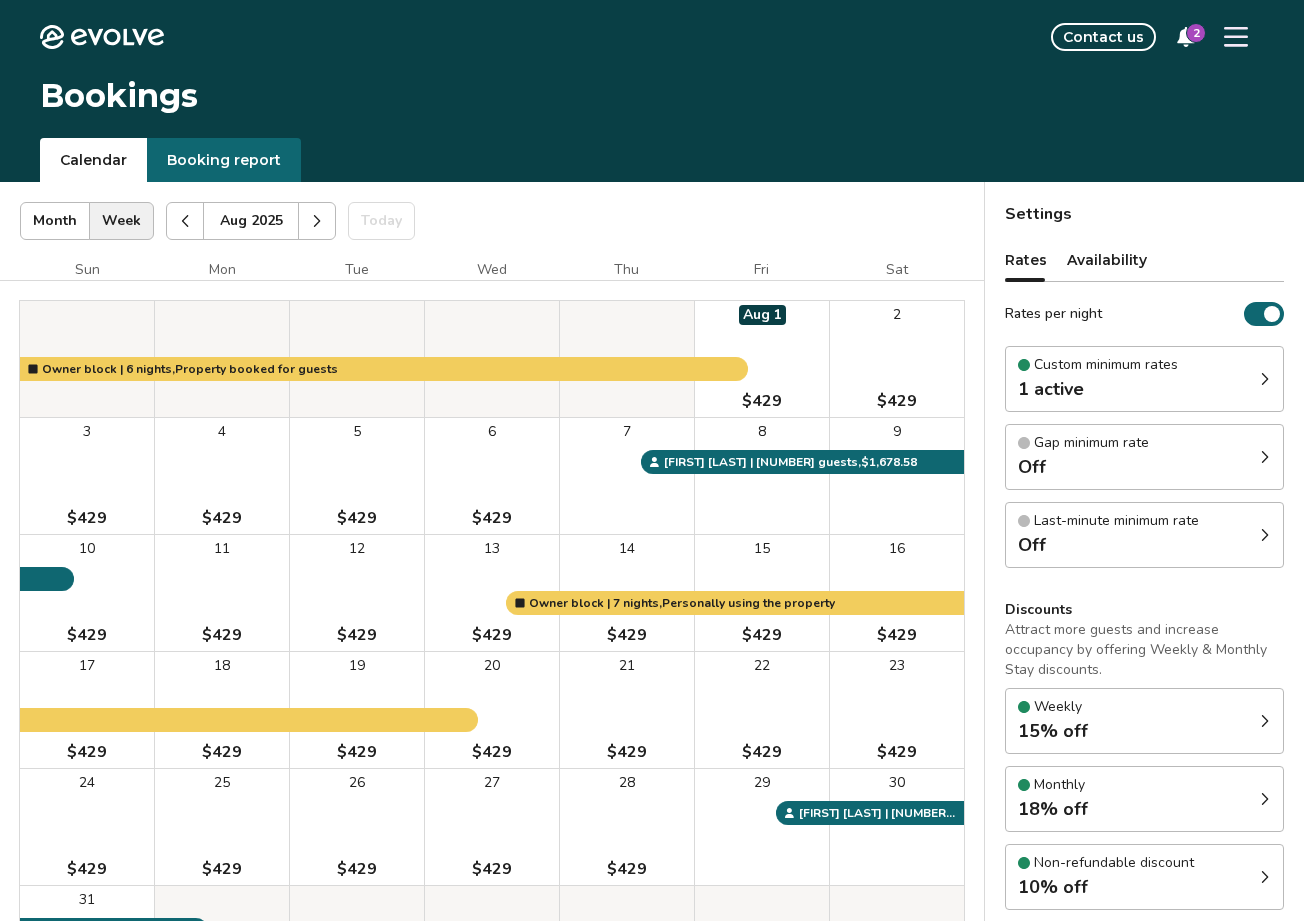 click on "2" at bounding box center (1196, 33) 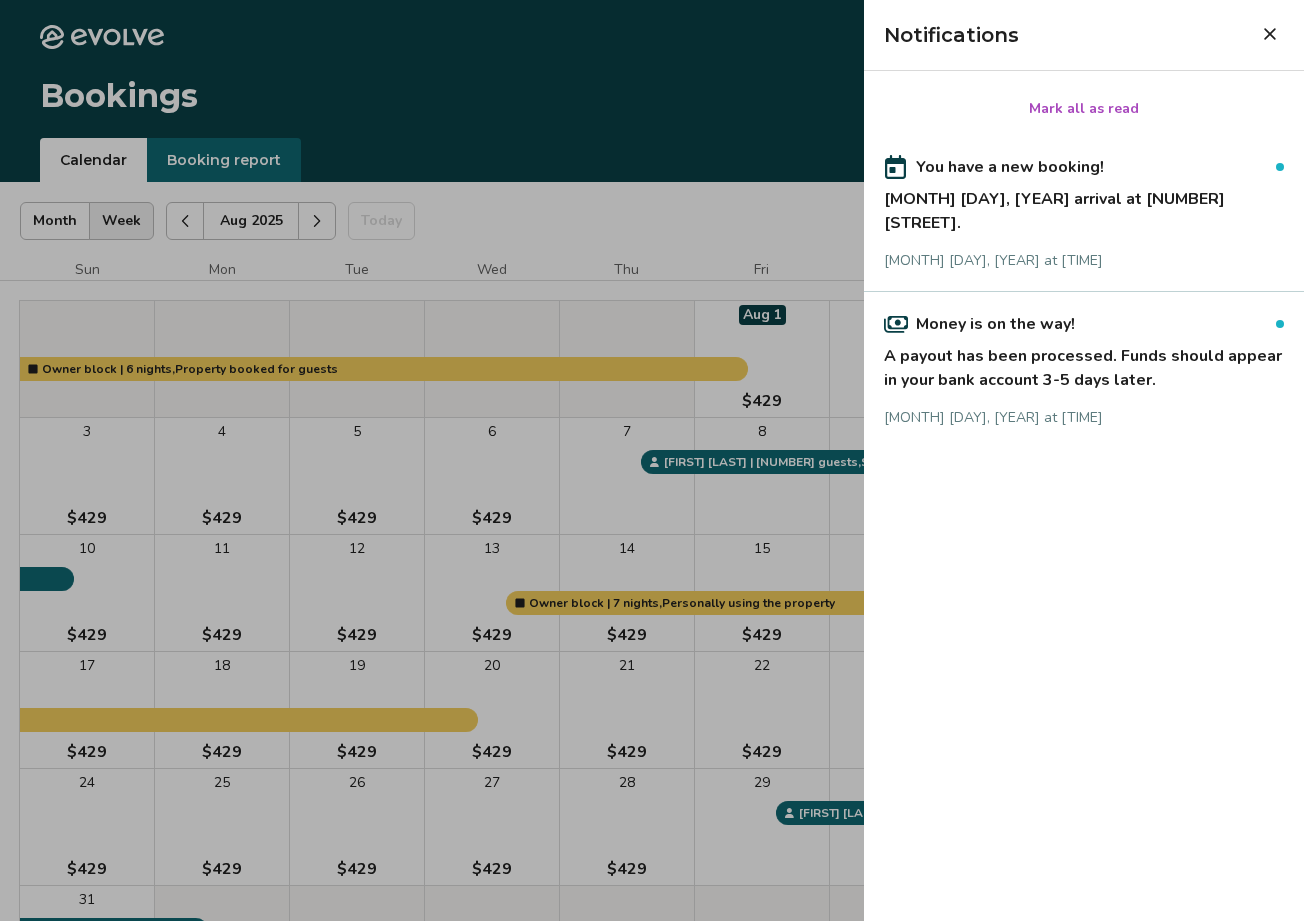 click on "Oct 5, 2025 arrival at 333 Old Waitsboro Rd." at bounding box center [1084, 207] 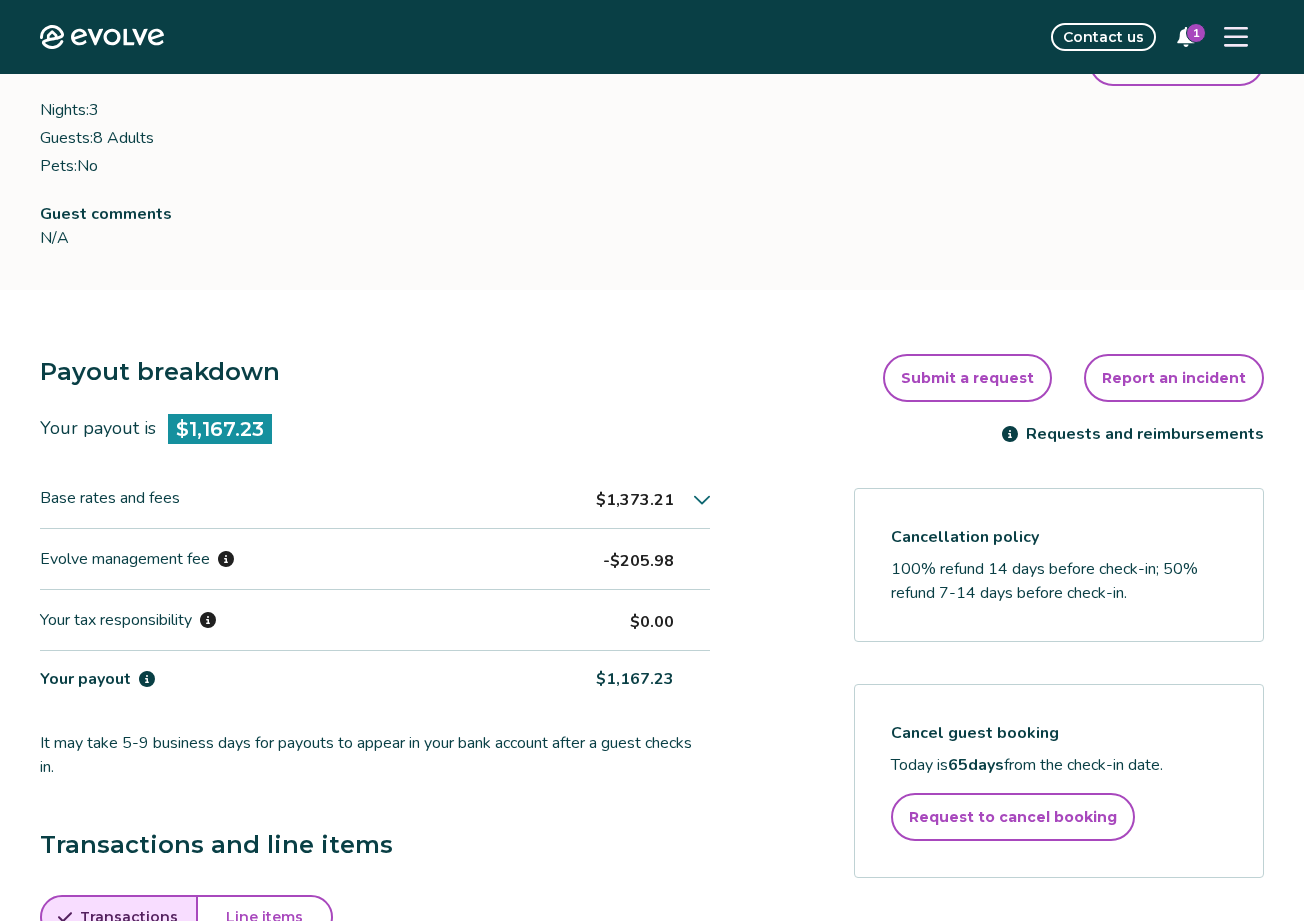 scroll, scrollTop: 0, scrollLeft: 0, axis: both 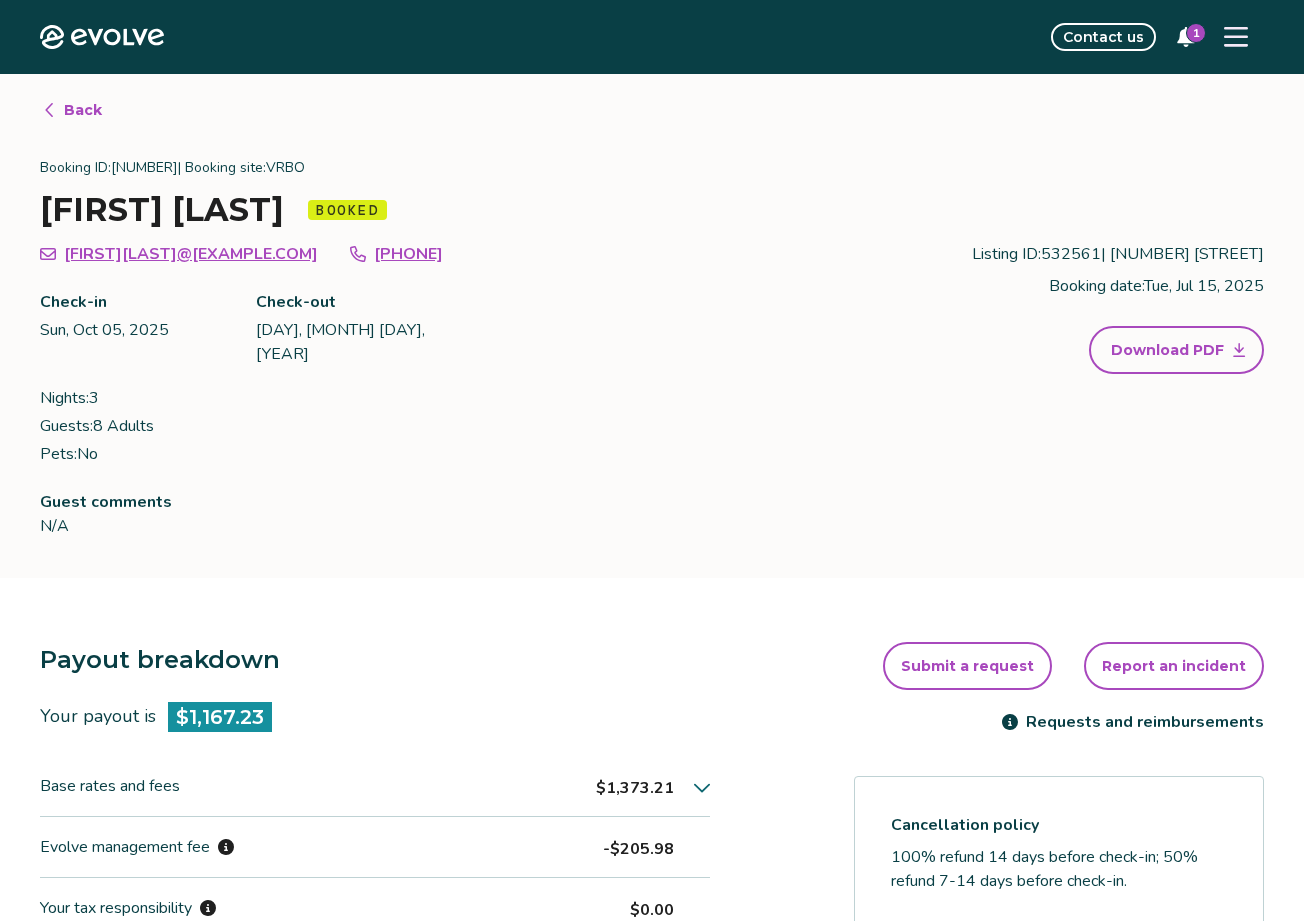 click on "Back" at bounding box center (83, 110) 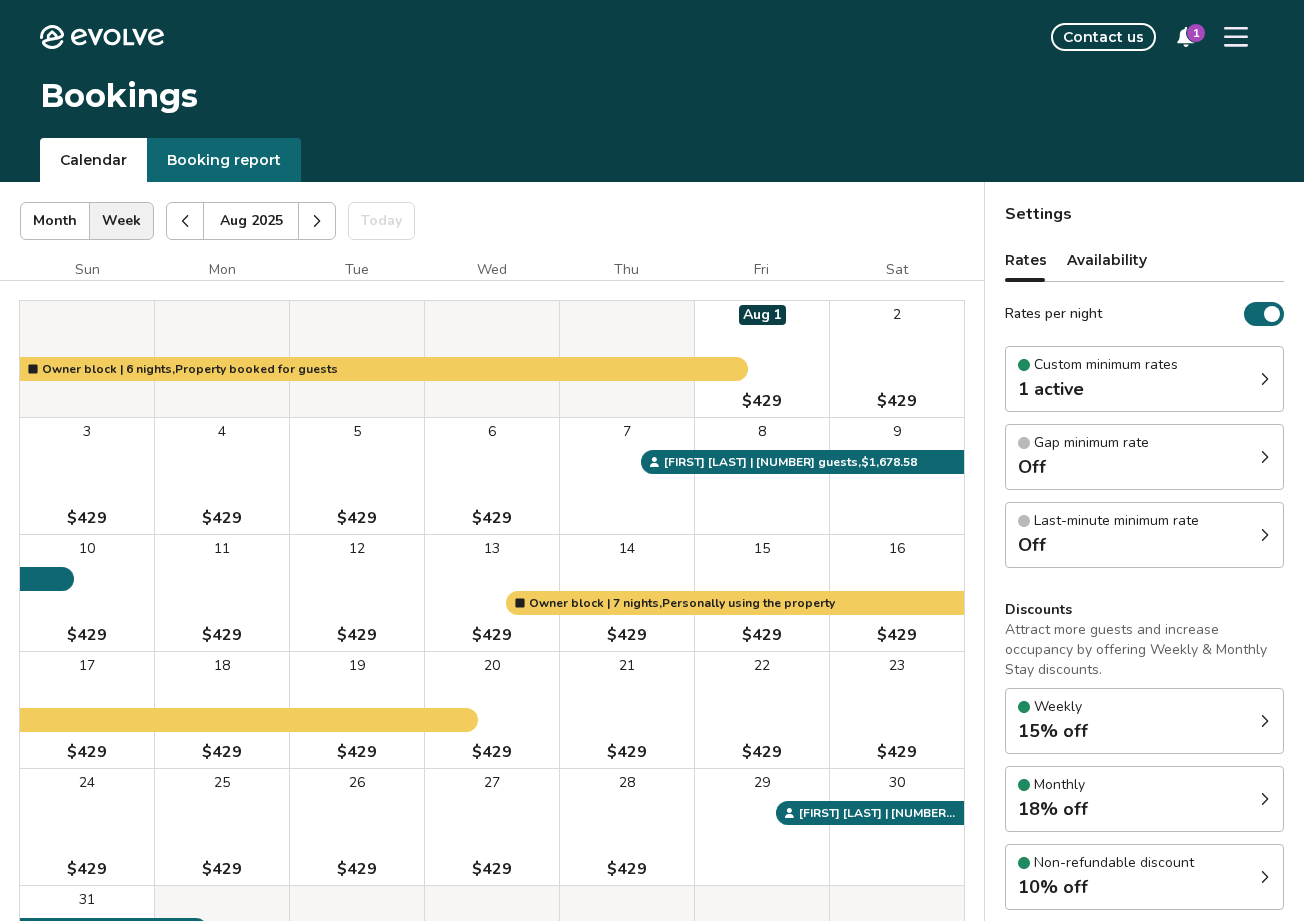 click on "Booking report" at bounding box center (224, 160) 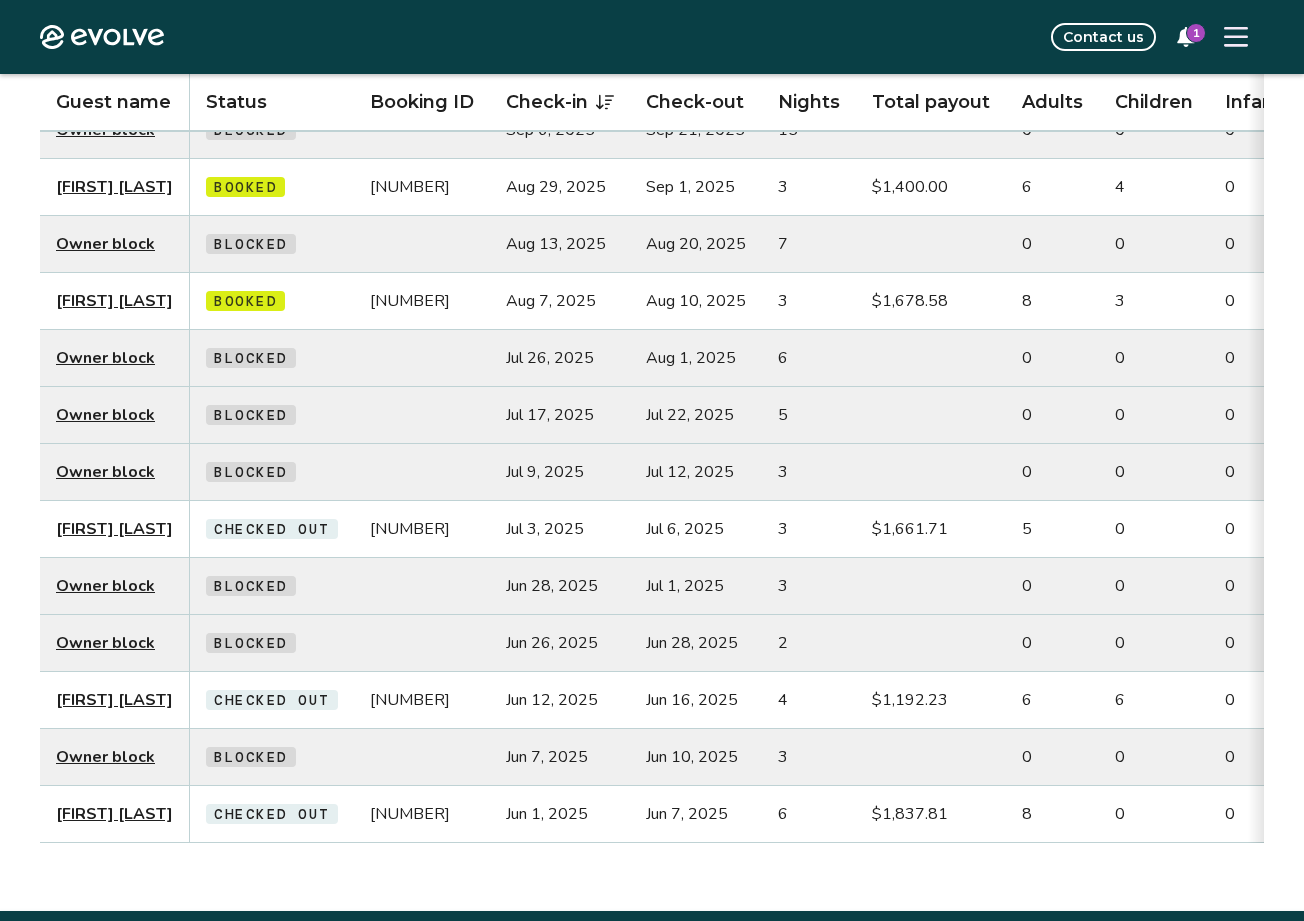 scroll, scrollTop: 0, scrollLeft: 0, axis: both 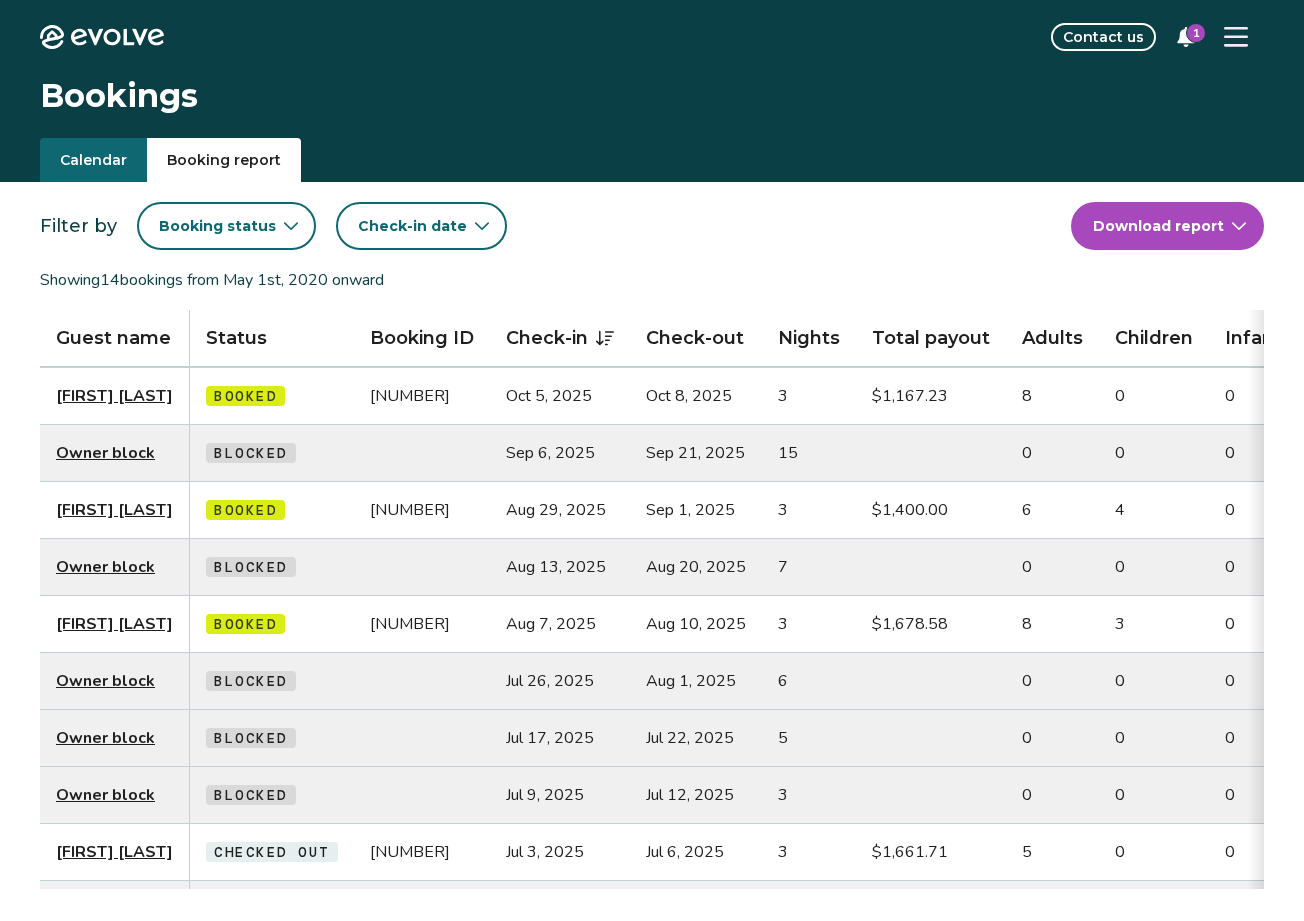 click 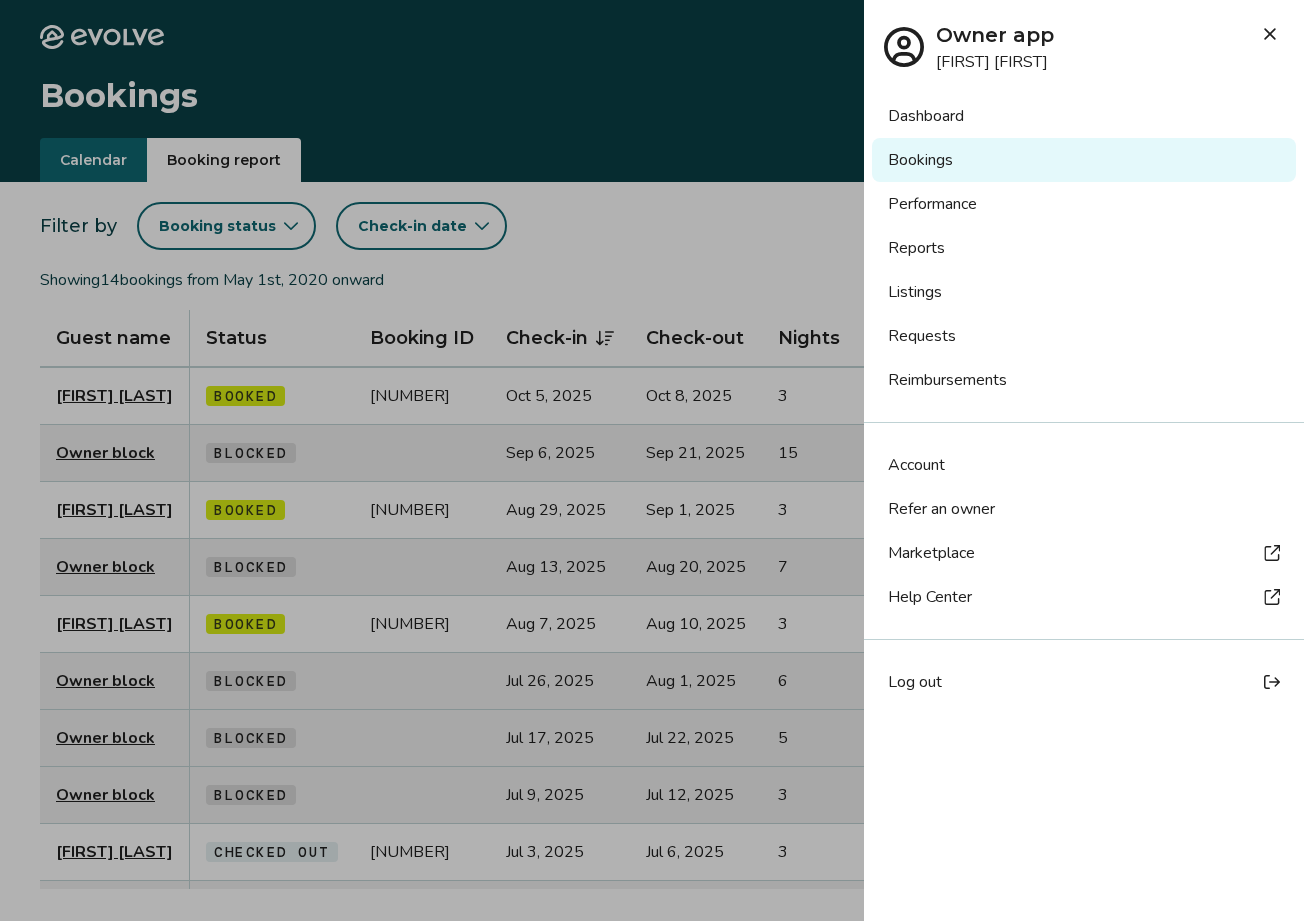 click on "Performance" at bounding box center [1084, 204] 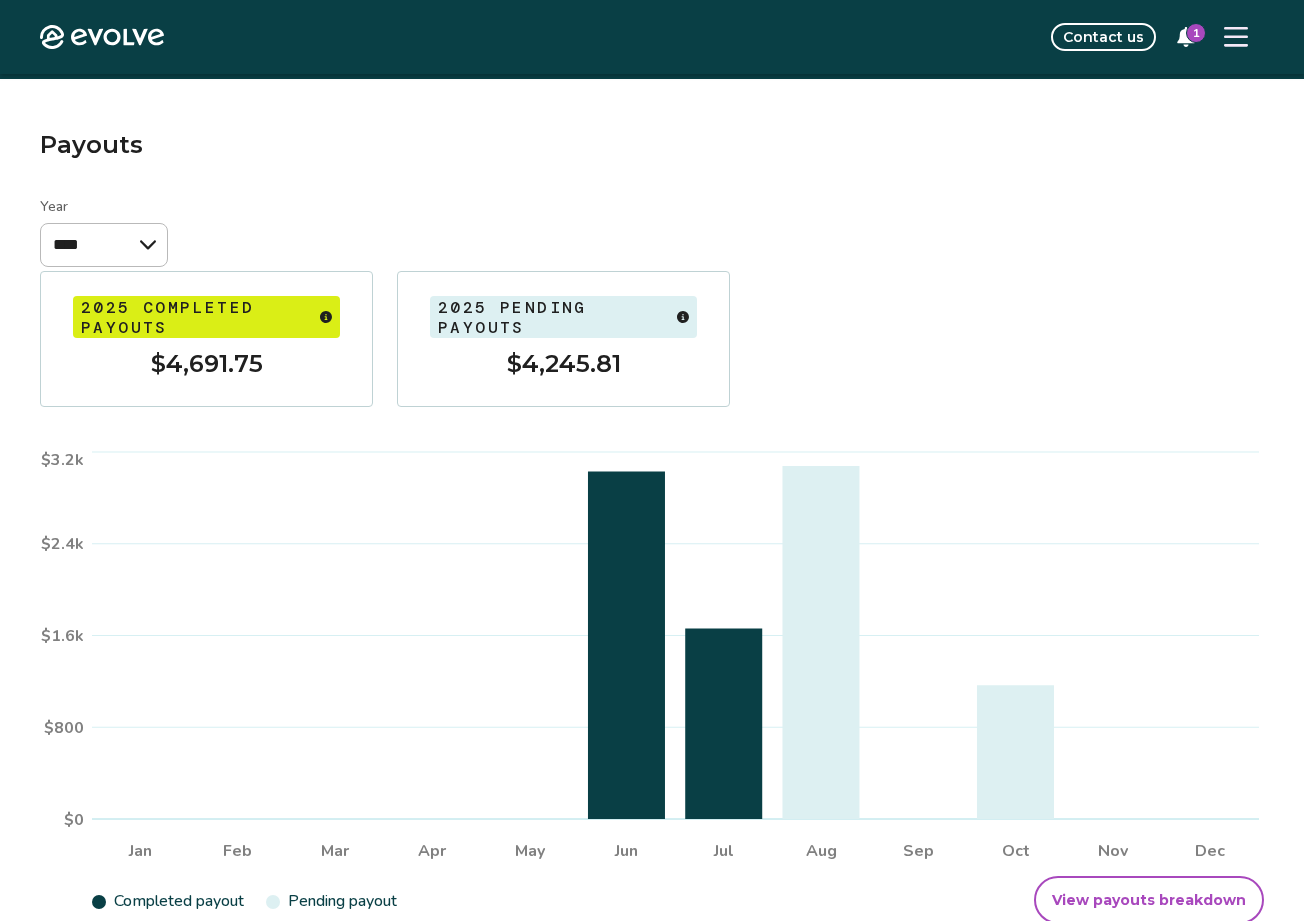 scroll, scrollTop: 0, scrollLeft: 0, axis: both 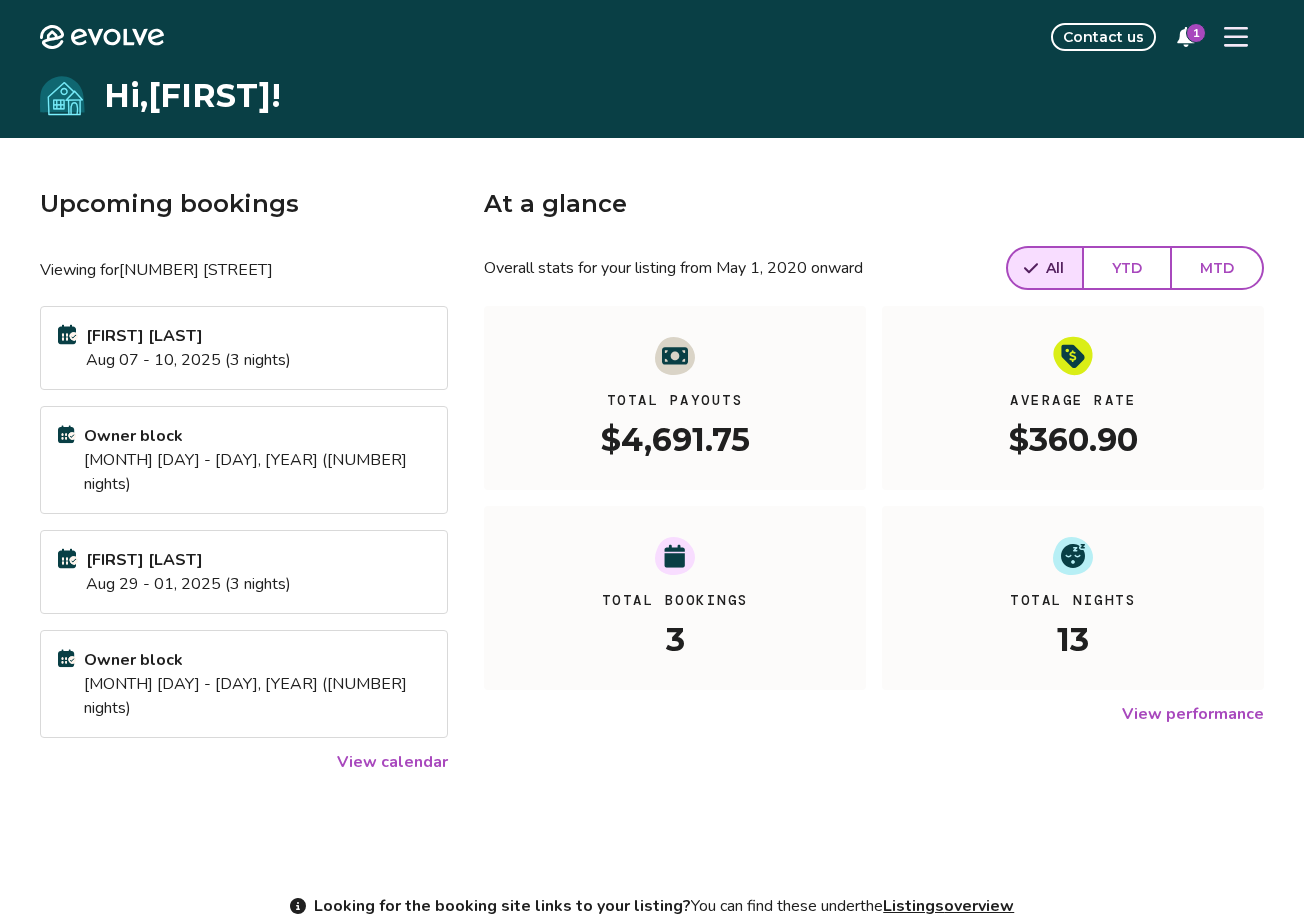 click 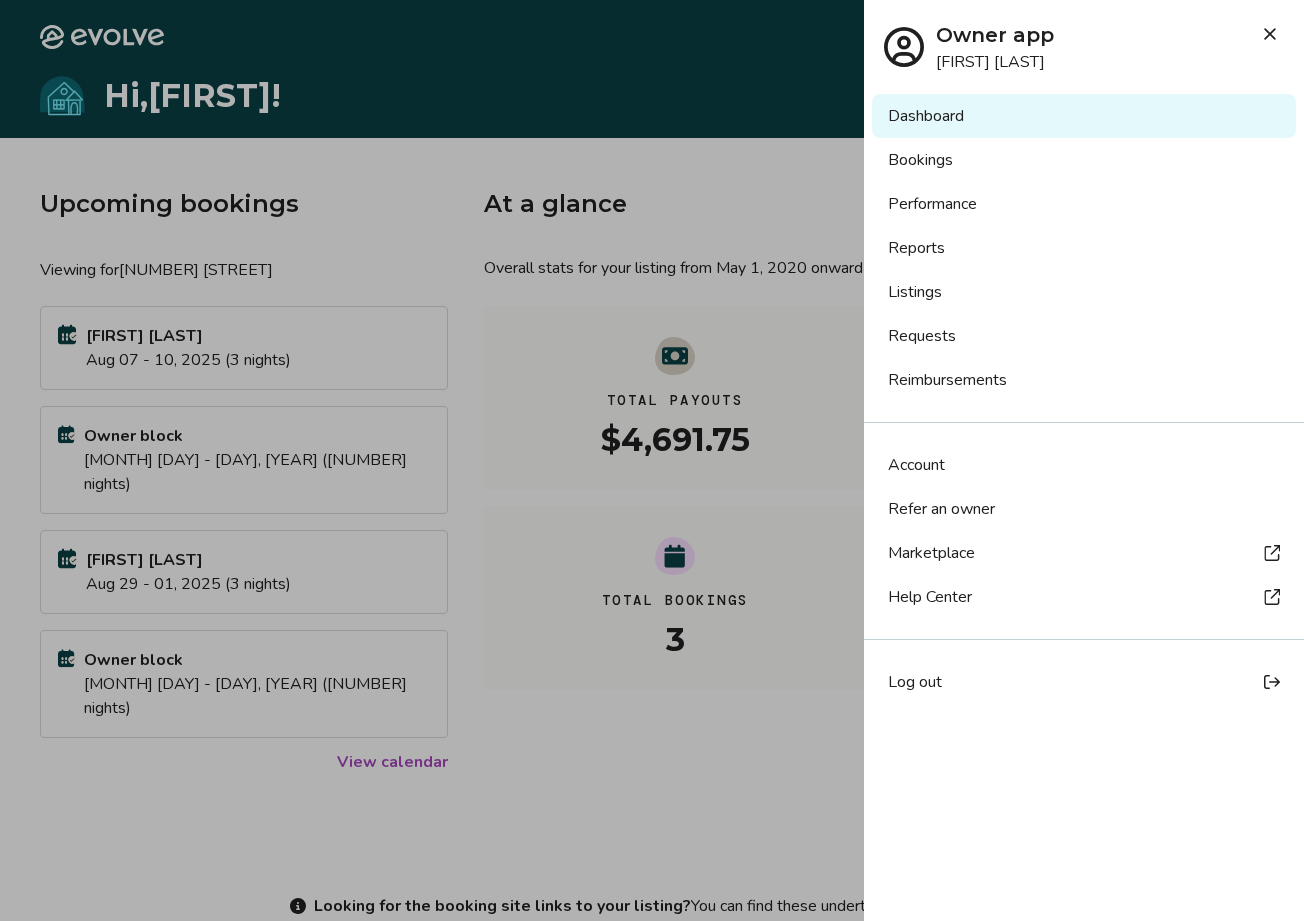 click on "Listings" at bounding box center (1084, 292) 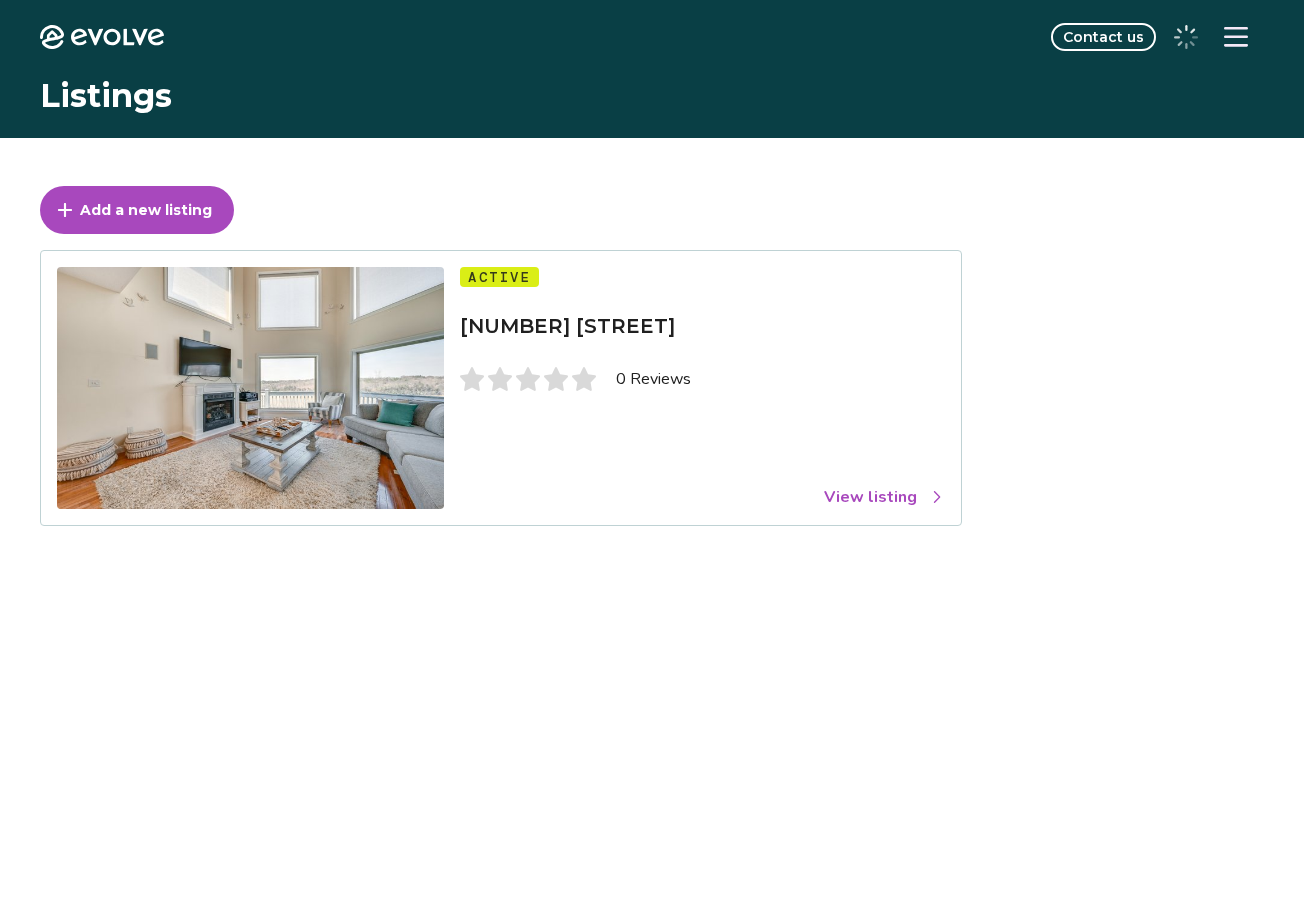 scroll, scrollTop: 0, scrollLeft: 0, axis: both 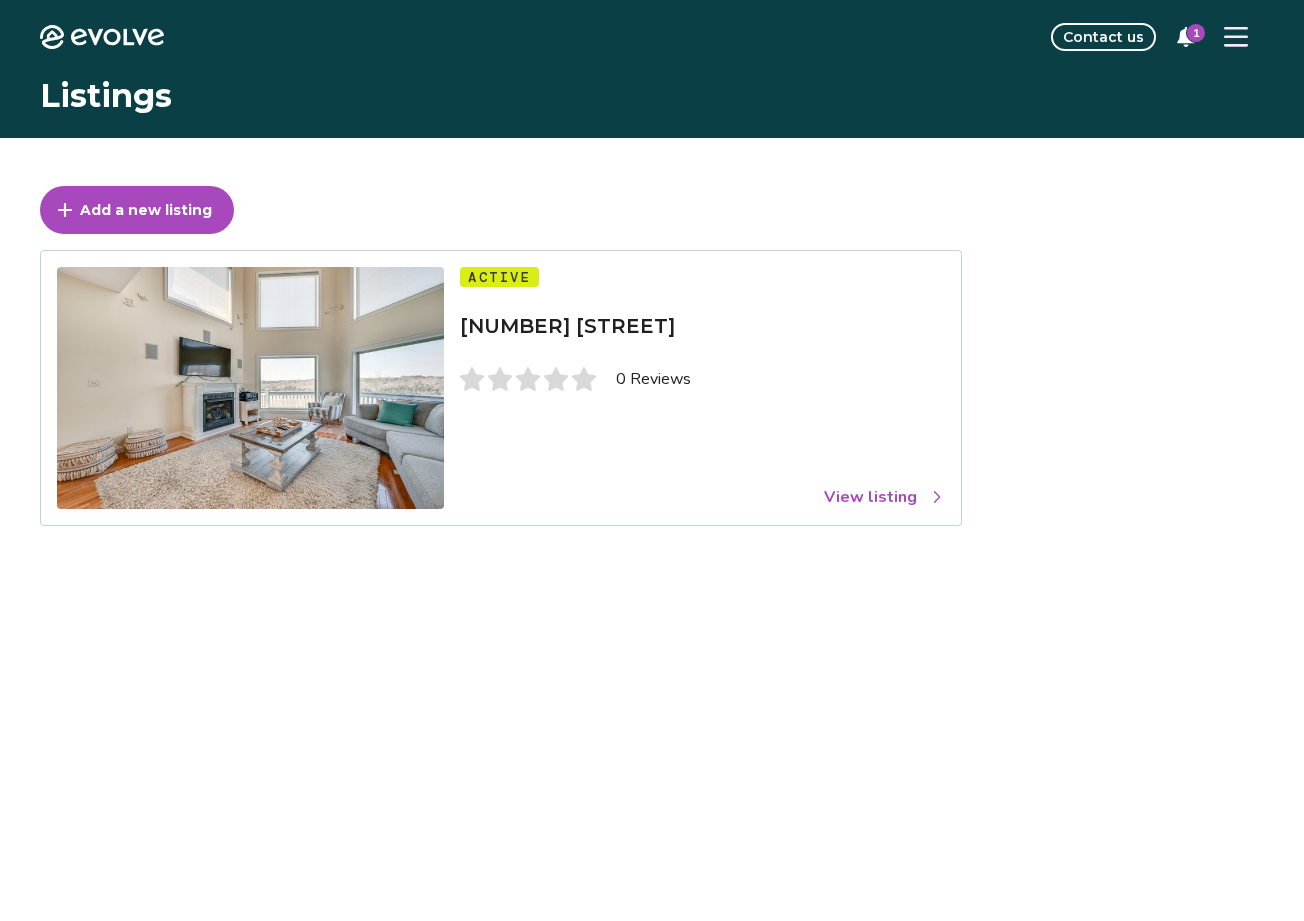 click on "View listing" at bounding box center [884, 497] 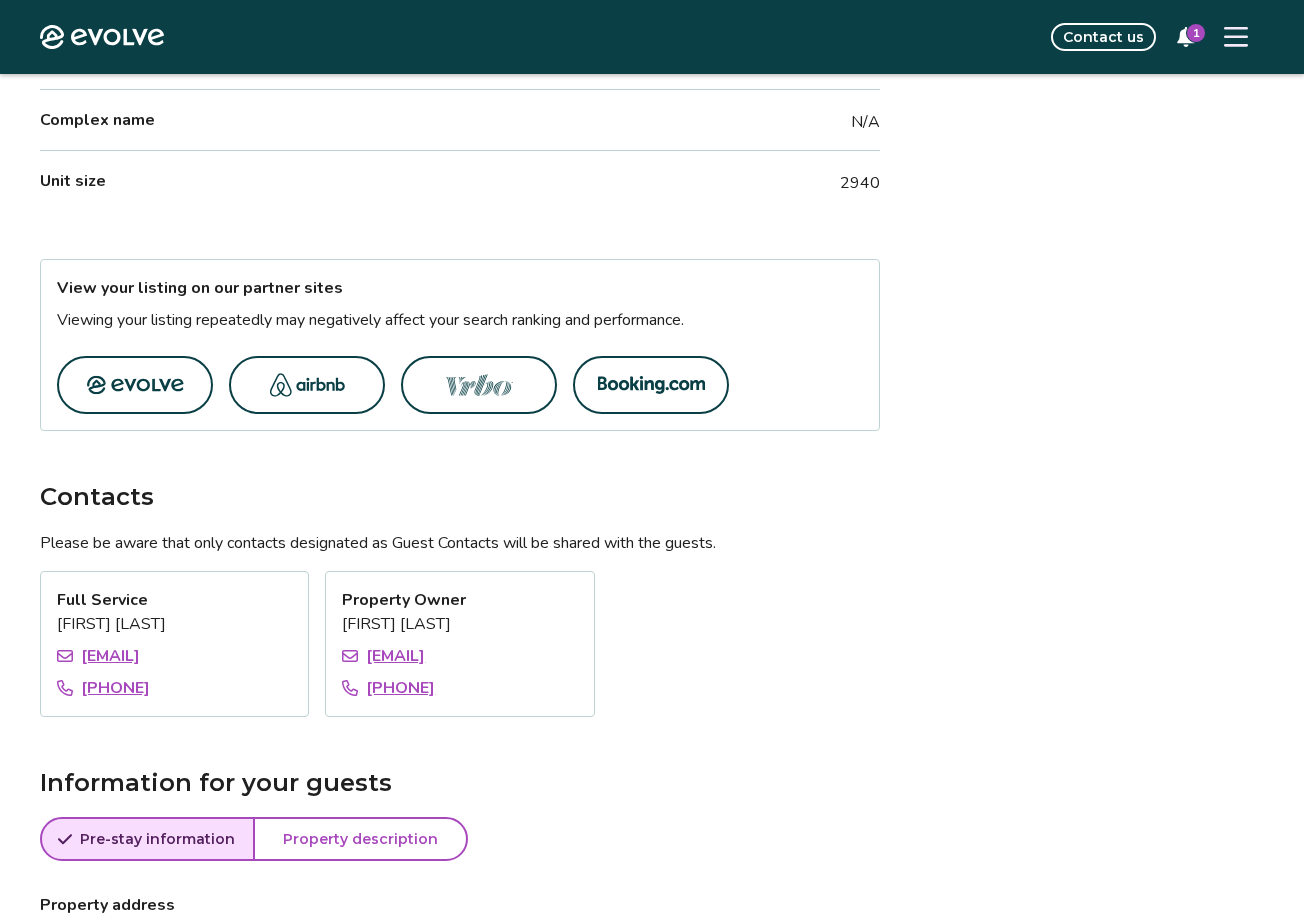scroll, scrollTop: 1015, scrollLeft: 0, axis: vertical 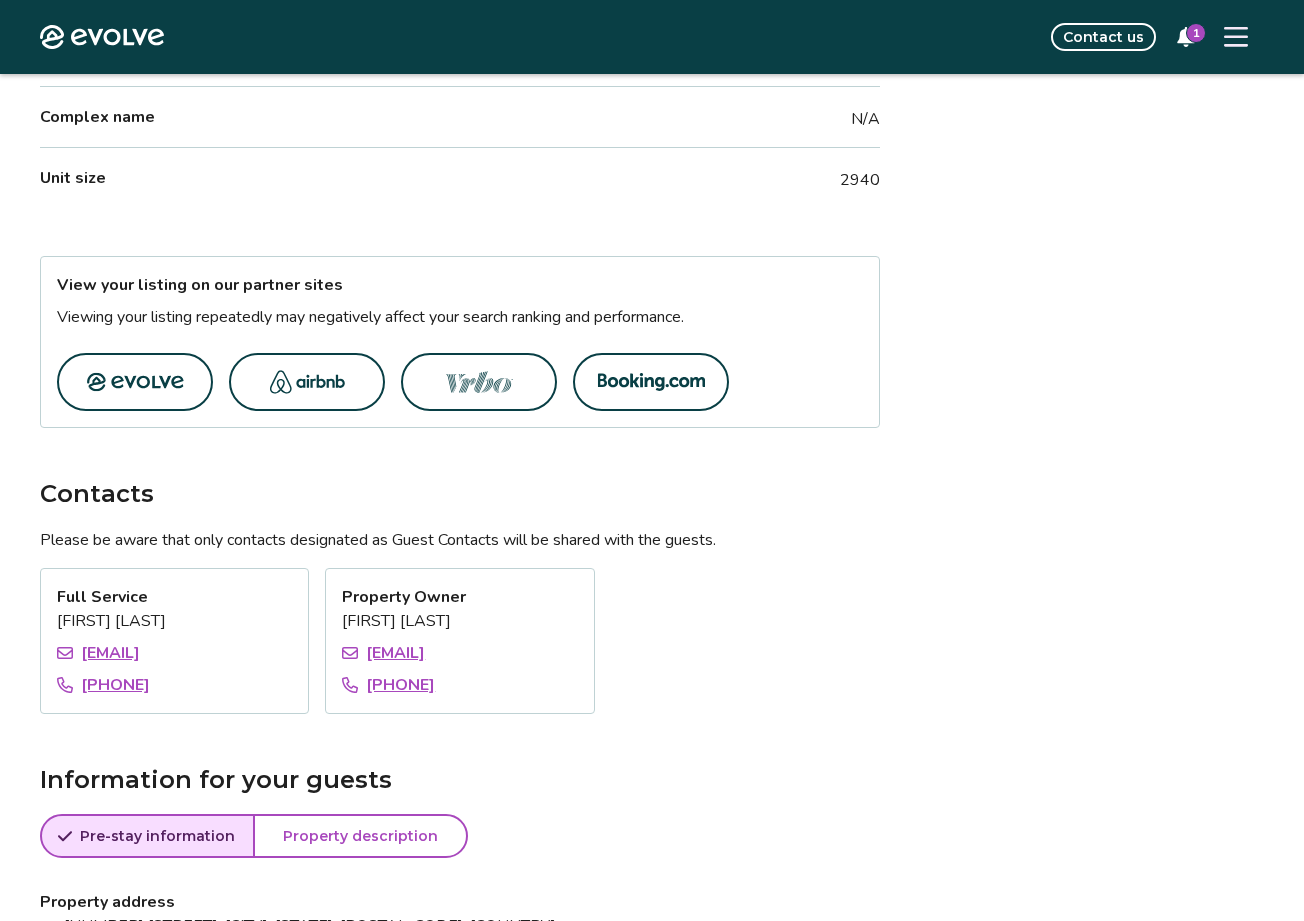 click at bounding box center (307, 382) 